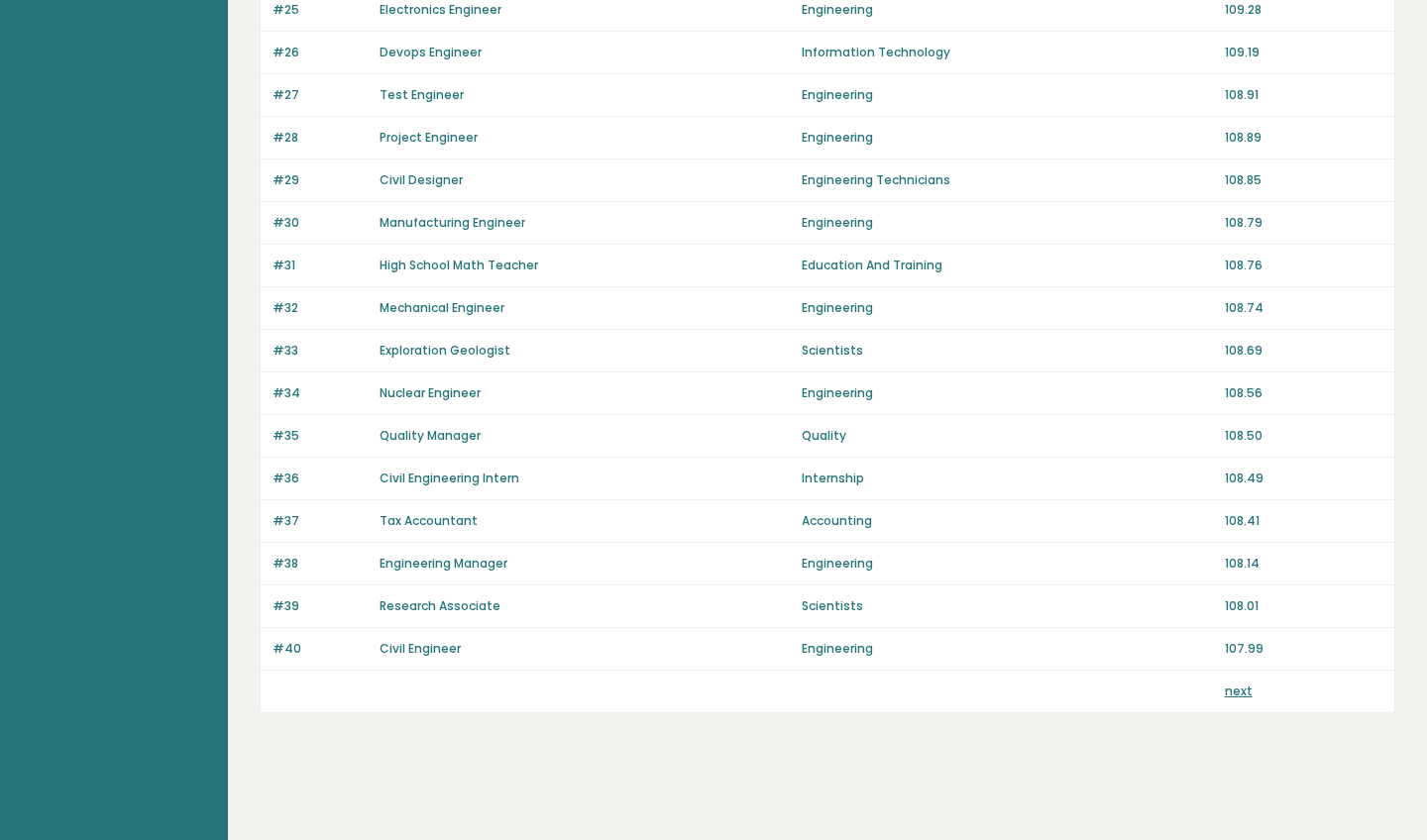 scroll, scrollTop: 1257, scrollLeft: 0, axis: vertical 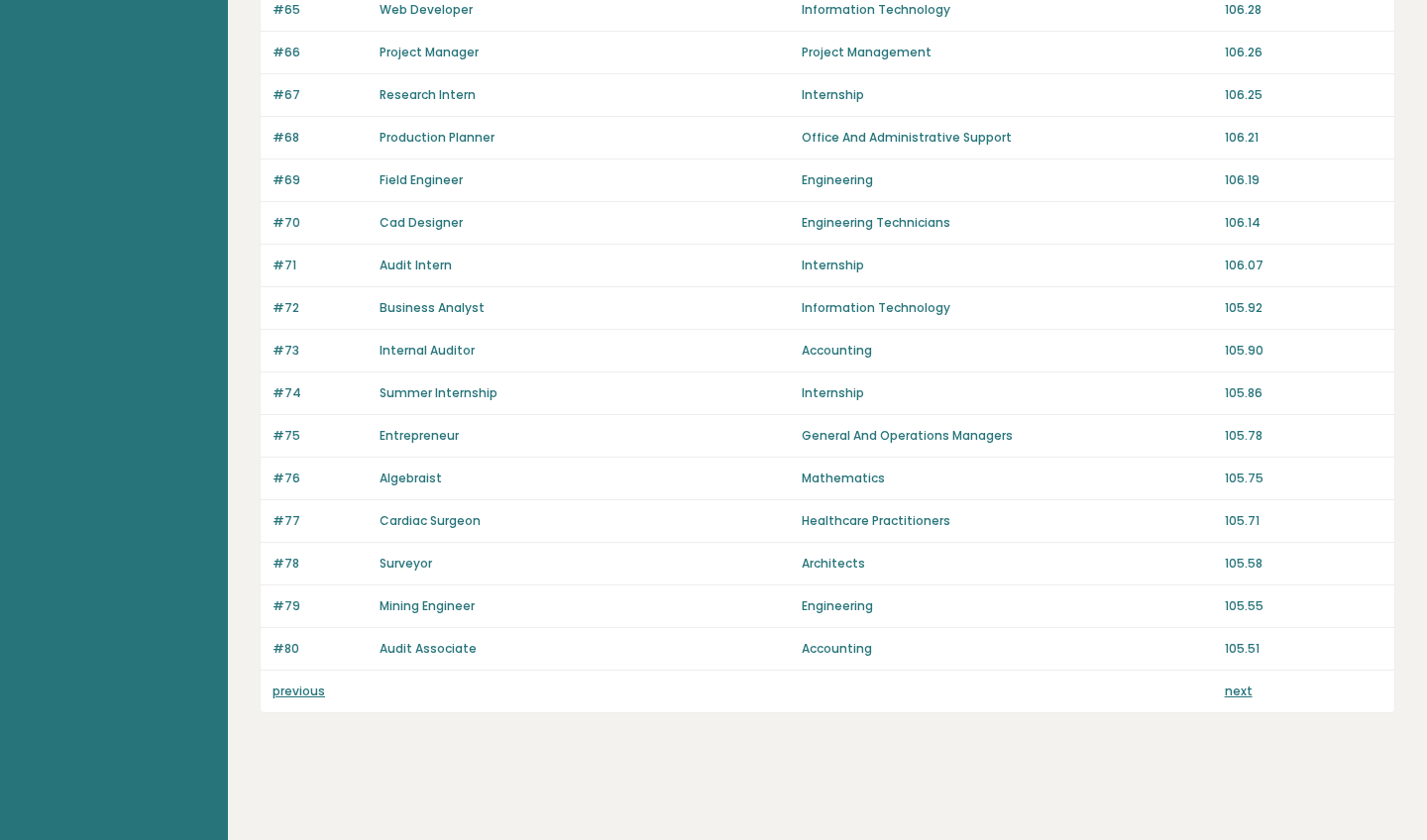click on "next" at bounding box center [1239, 690] 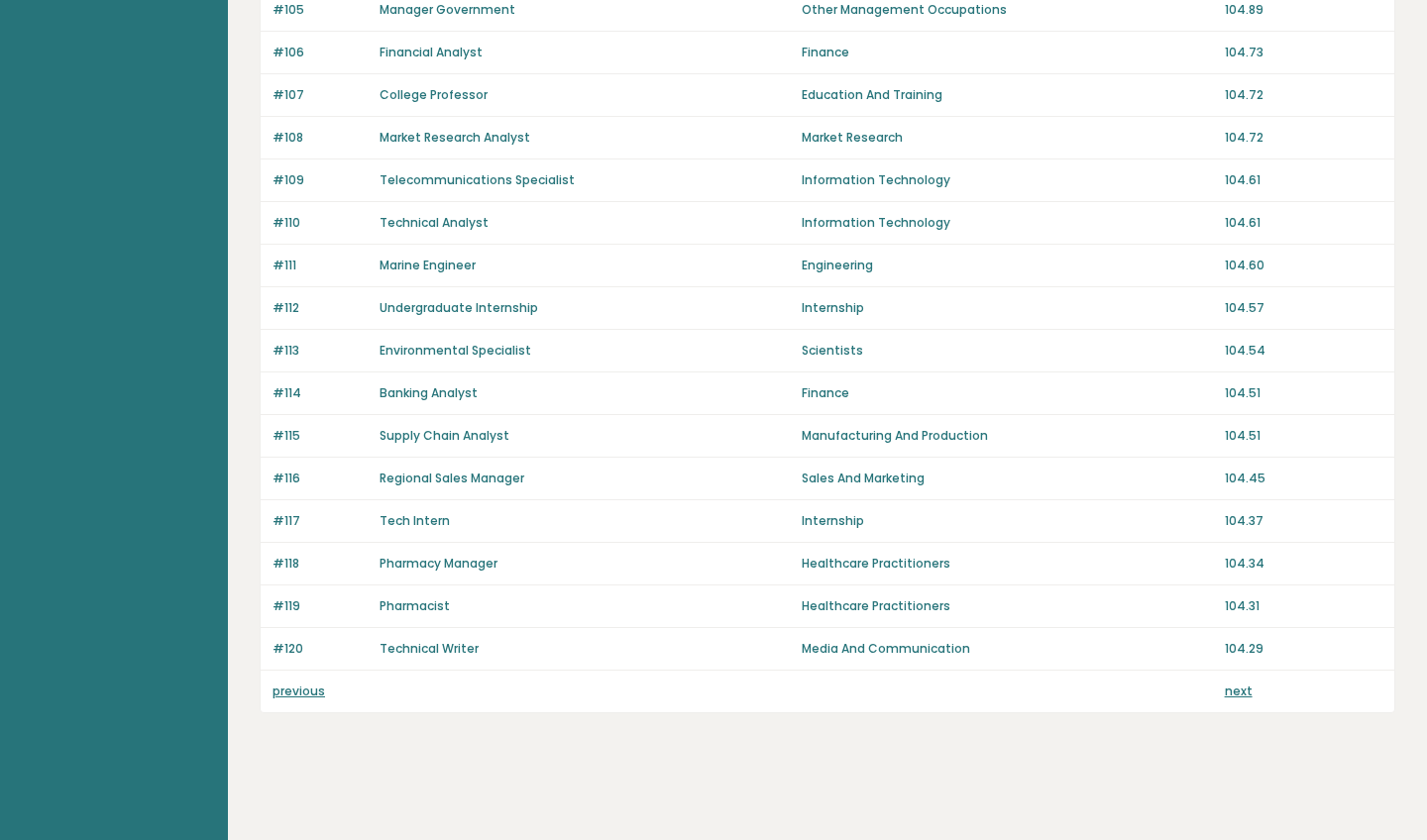 scroll, scrollTop: 1257, scrollLeft: 0, axis: vertical 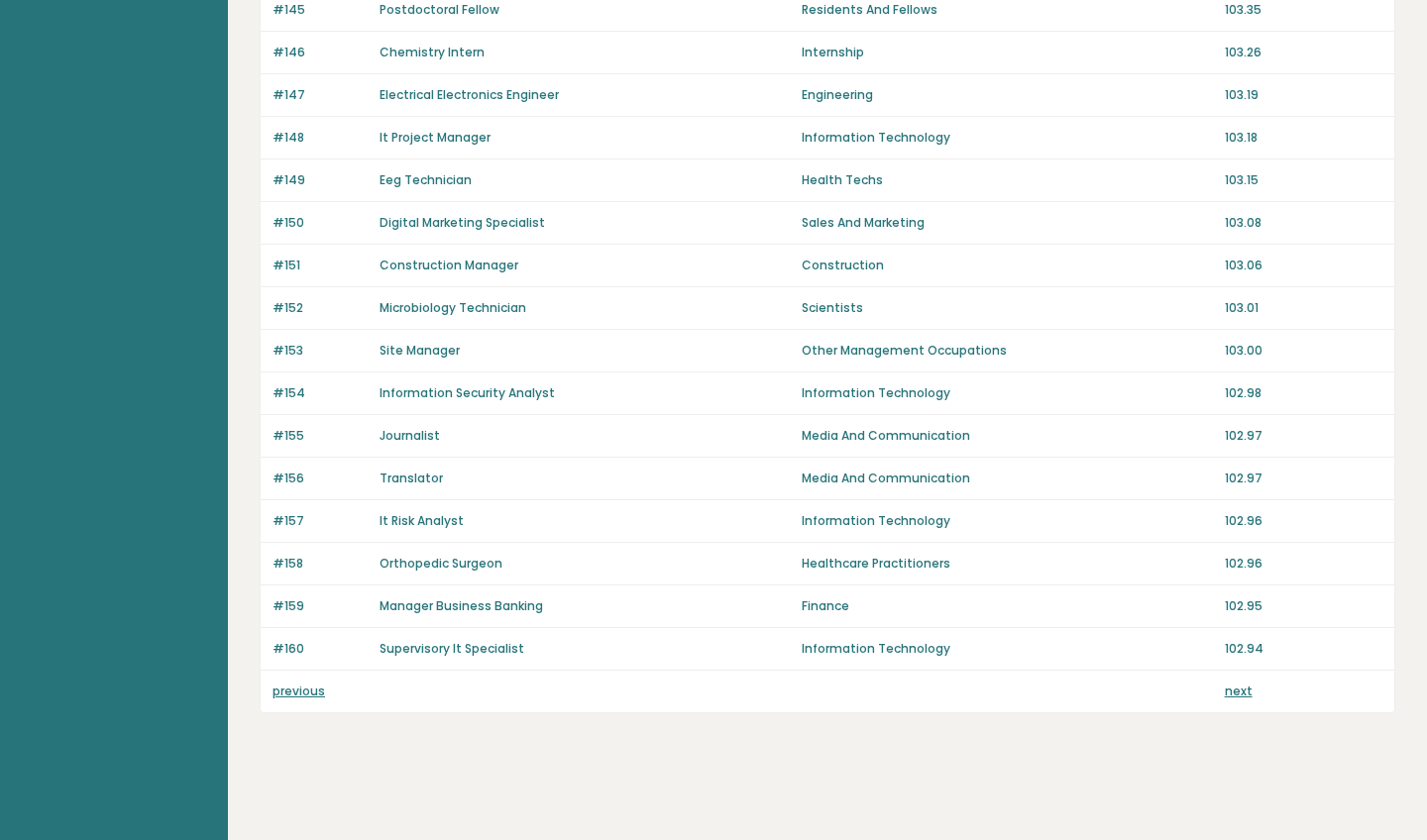 click on "next" at bounding box center (1239, 691) 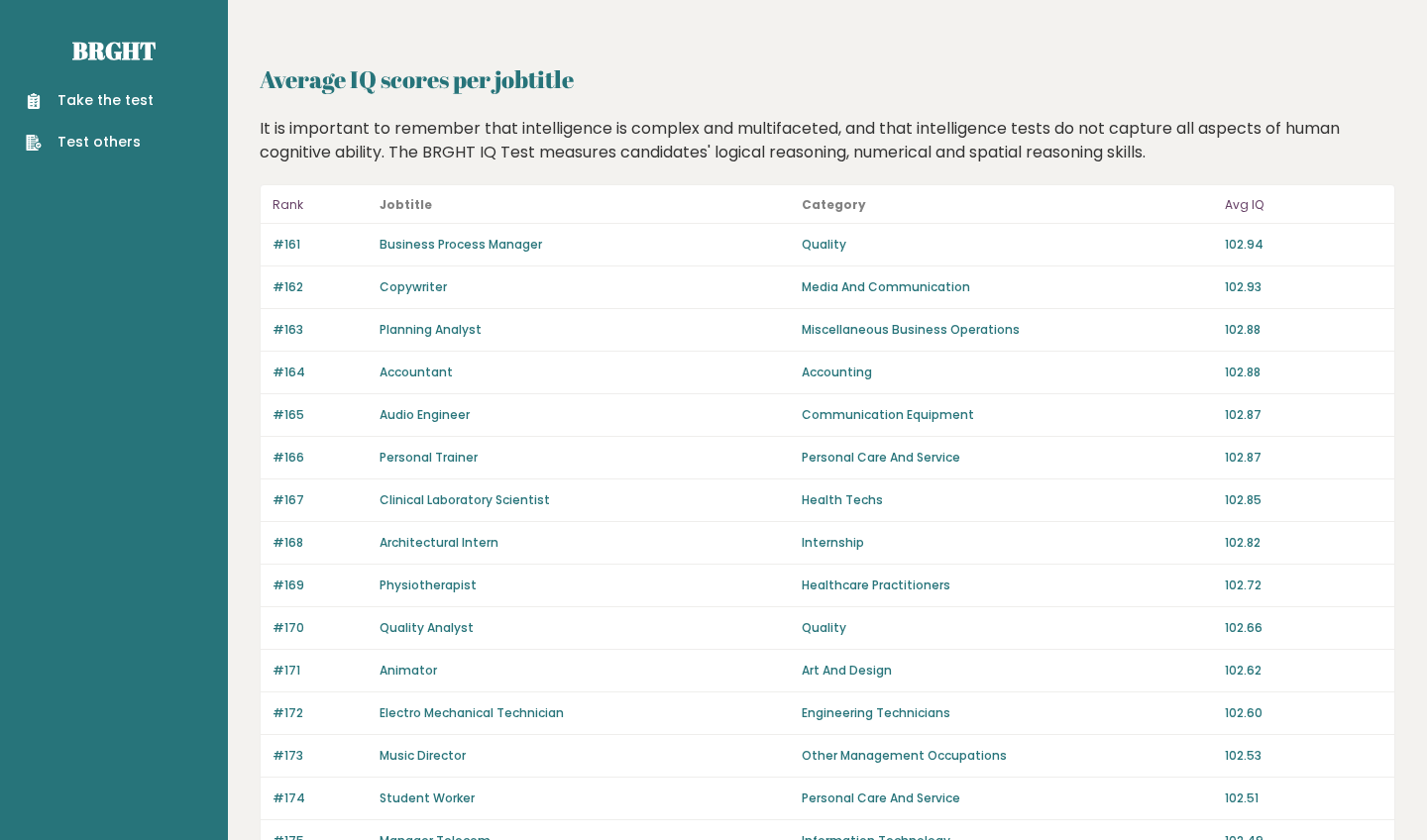 scroll, scrollTop: 0, scrollLeft: 0, axis: both 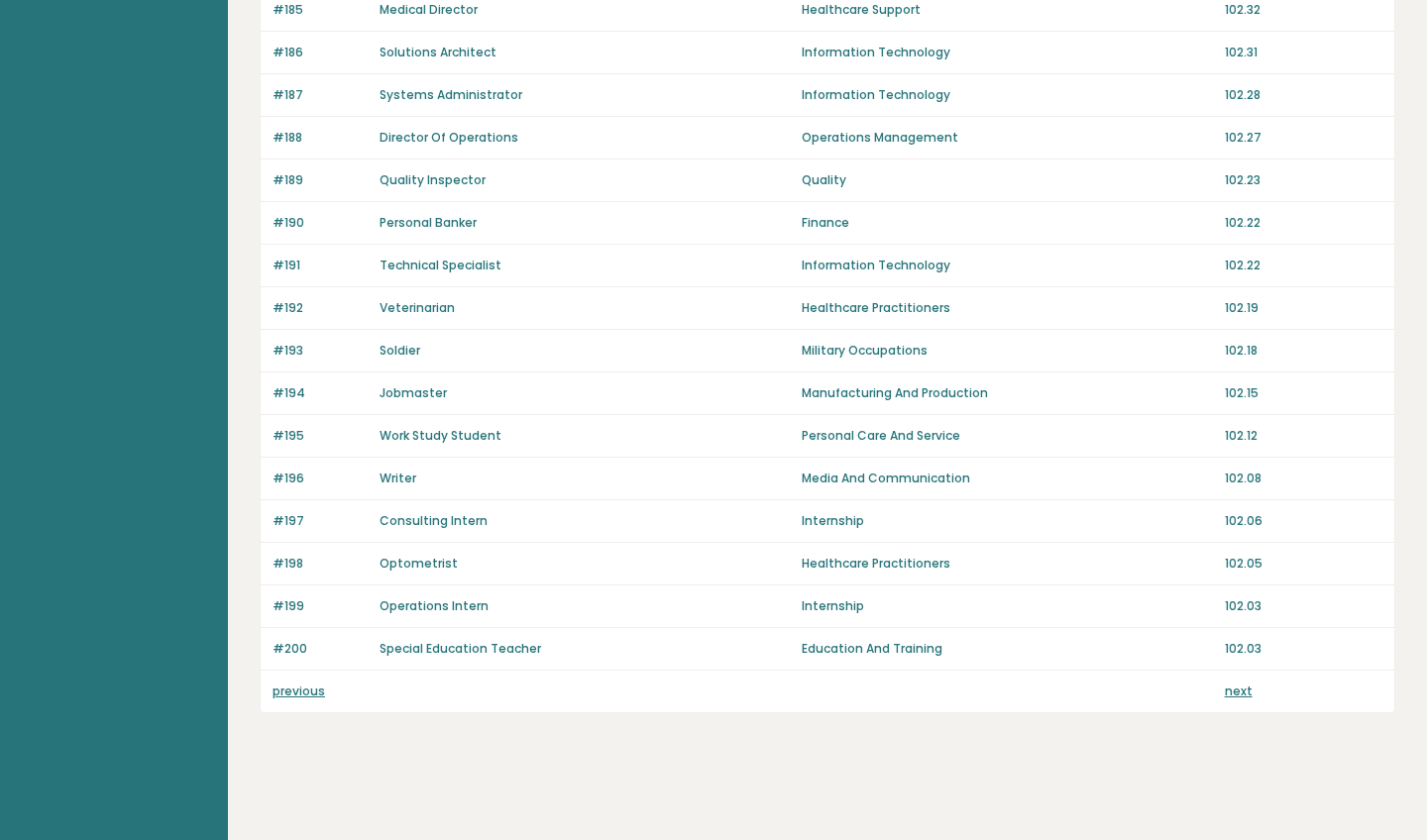 click on "next" at bounding box center [1239, 690] 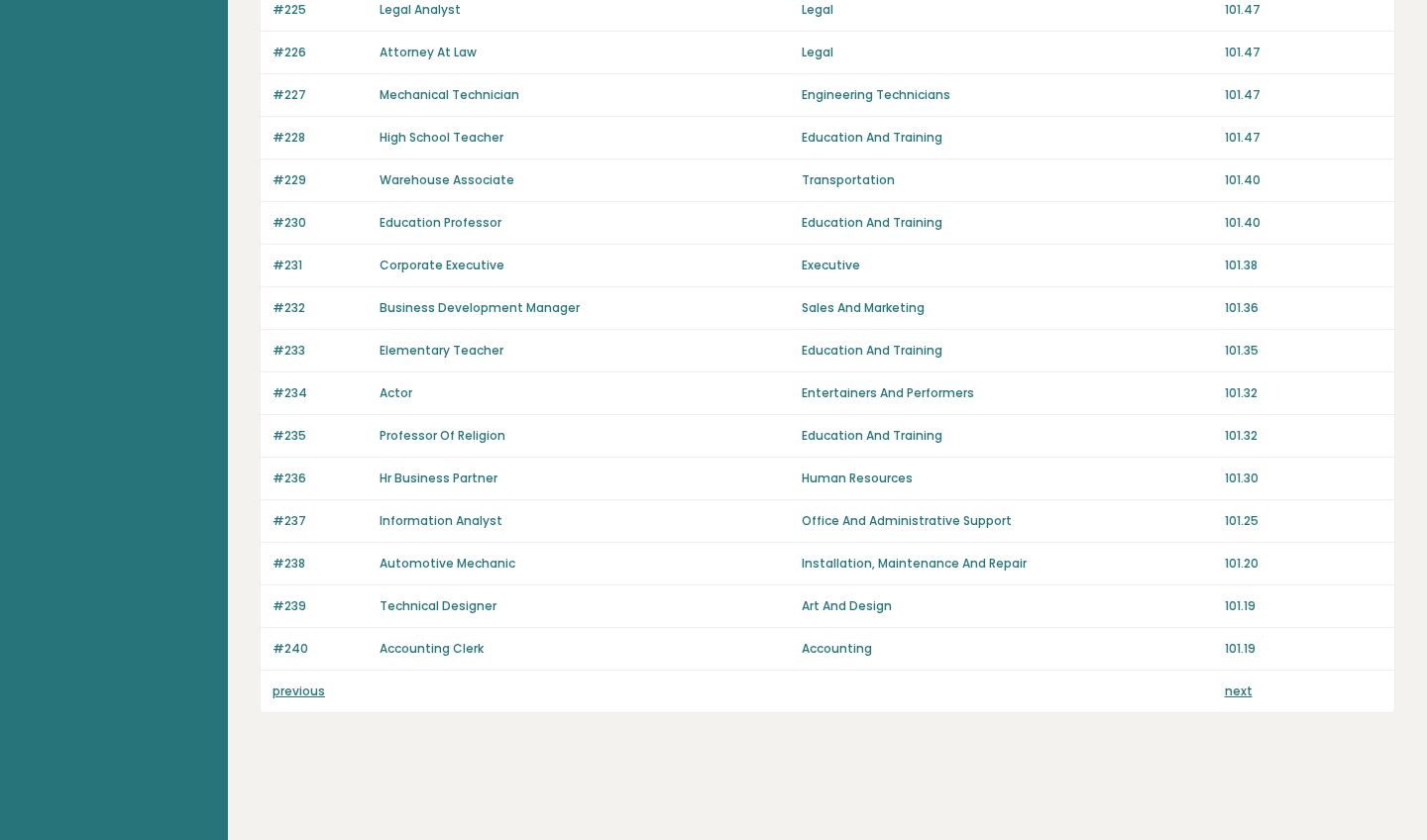 scroll, scrollTop: 1257, scrollLeft: 0, axis: vertical 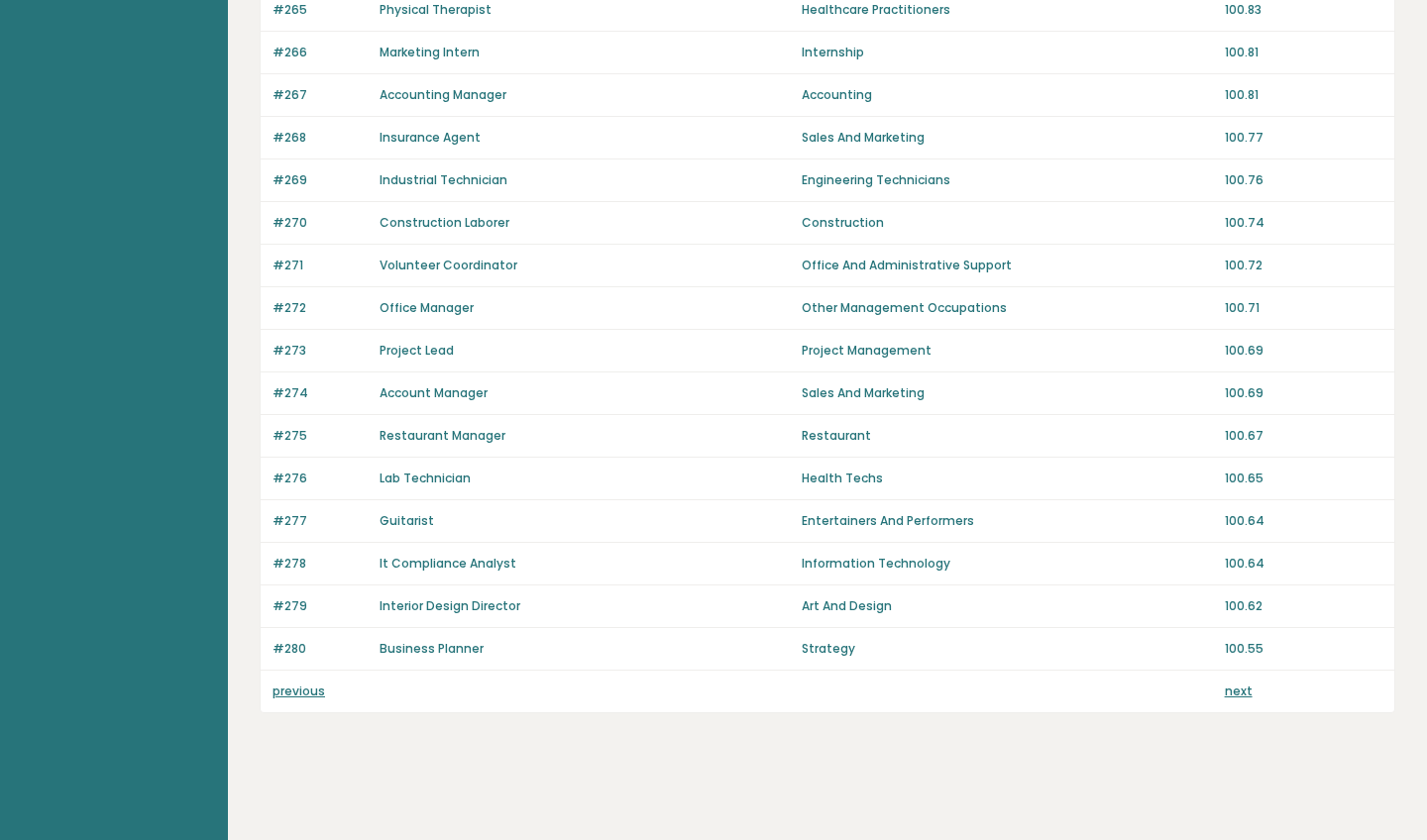 click on "next" at bounding box center (1239, 690) 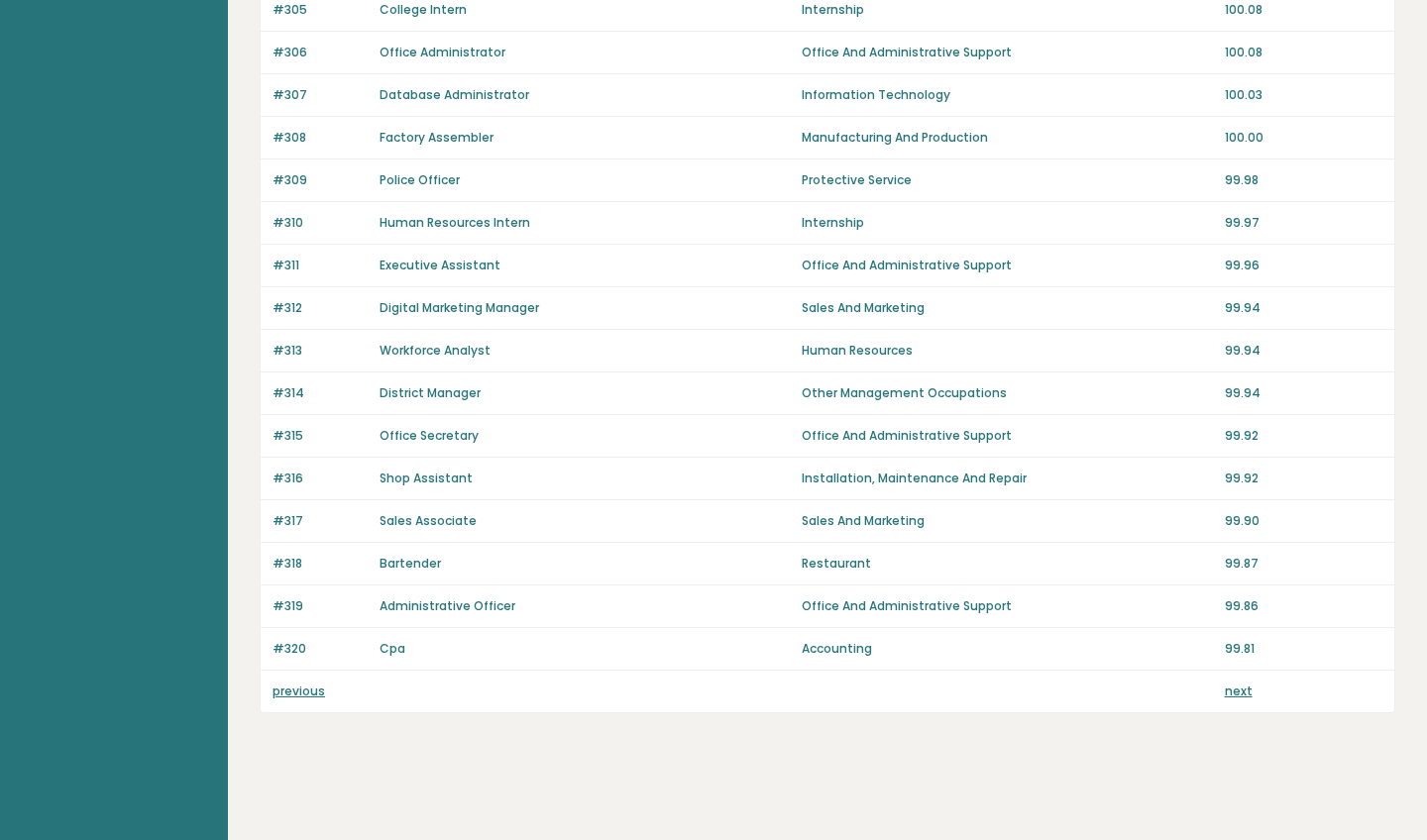 scroll, scrollTop: 1257, scrollLeft: 0, axis: vertical 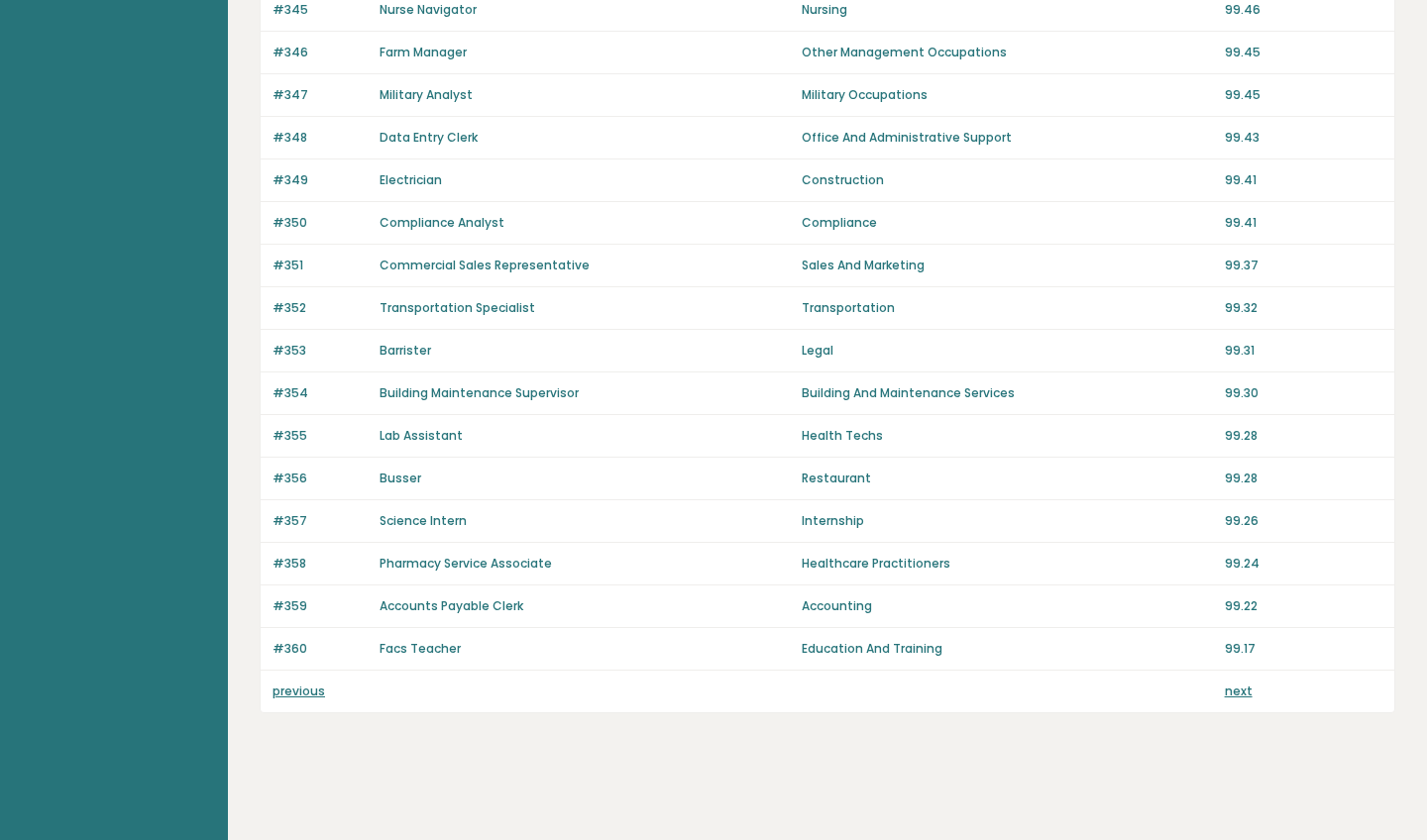 click on "next" at bounding box center (1239, 690) 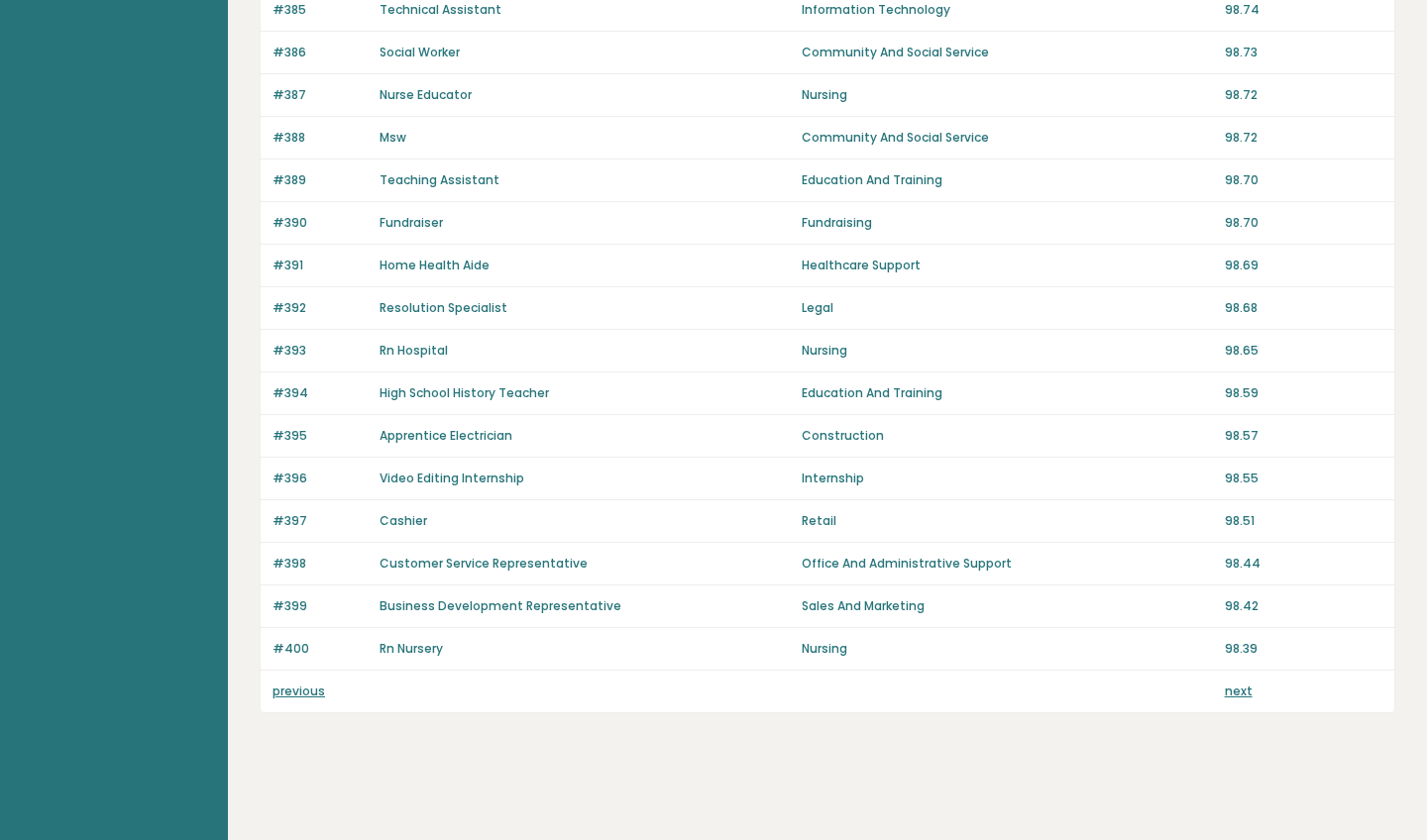 scroll, scrollTop: 1257, scrollLeft: 0, axis: vertical 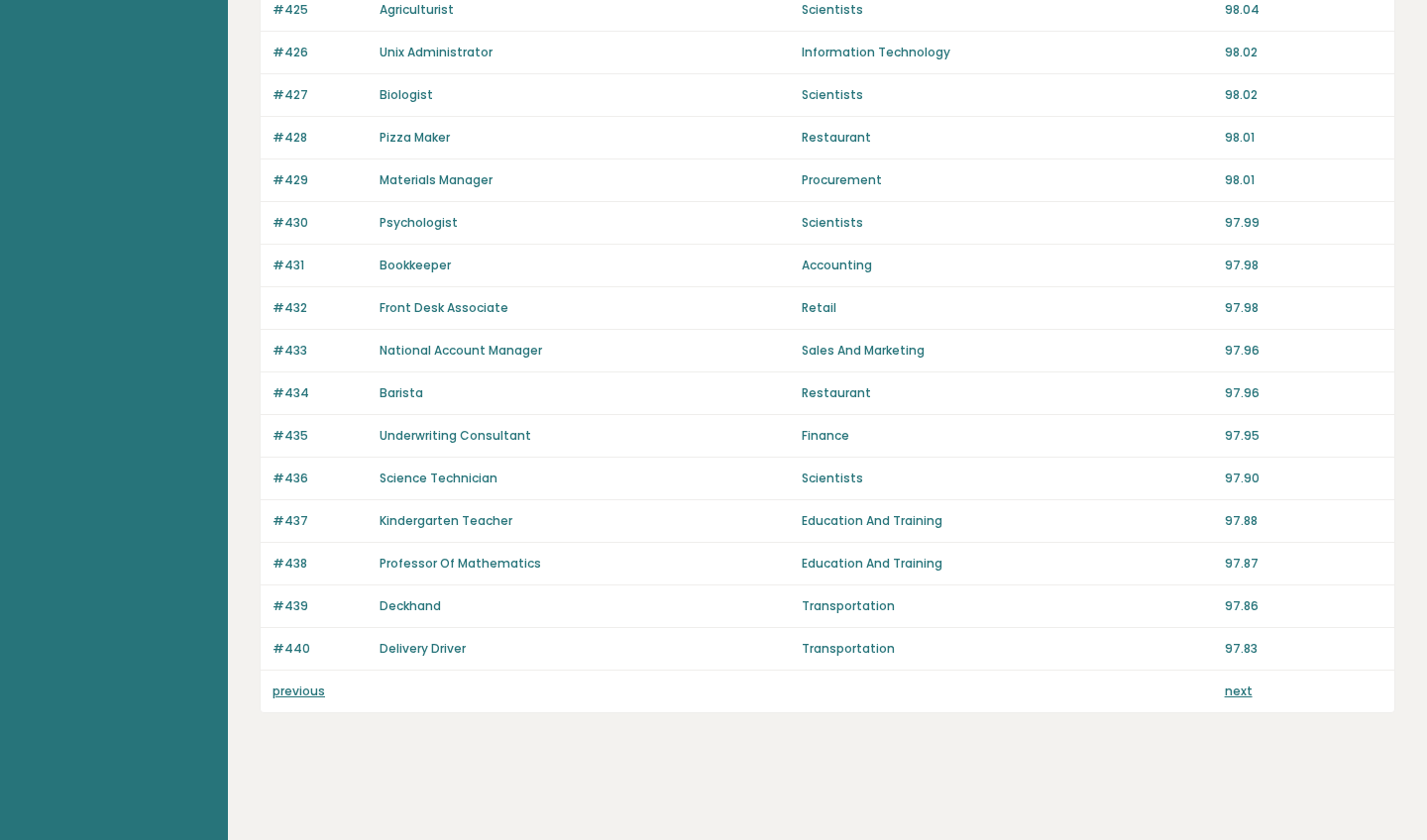 click on "next" at bounding box center (1239, 690) 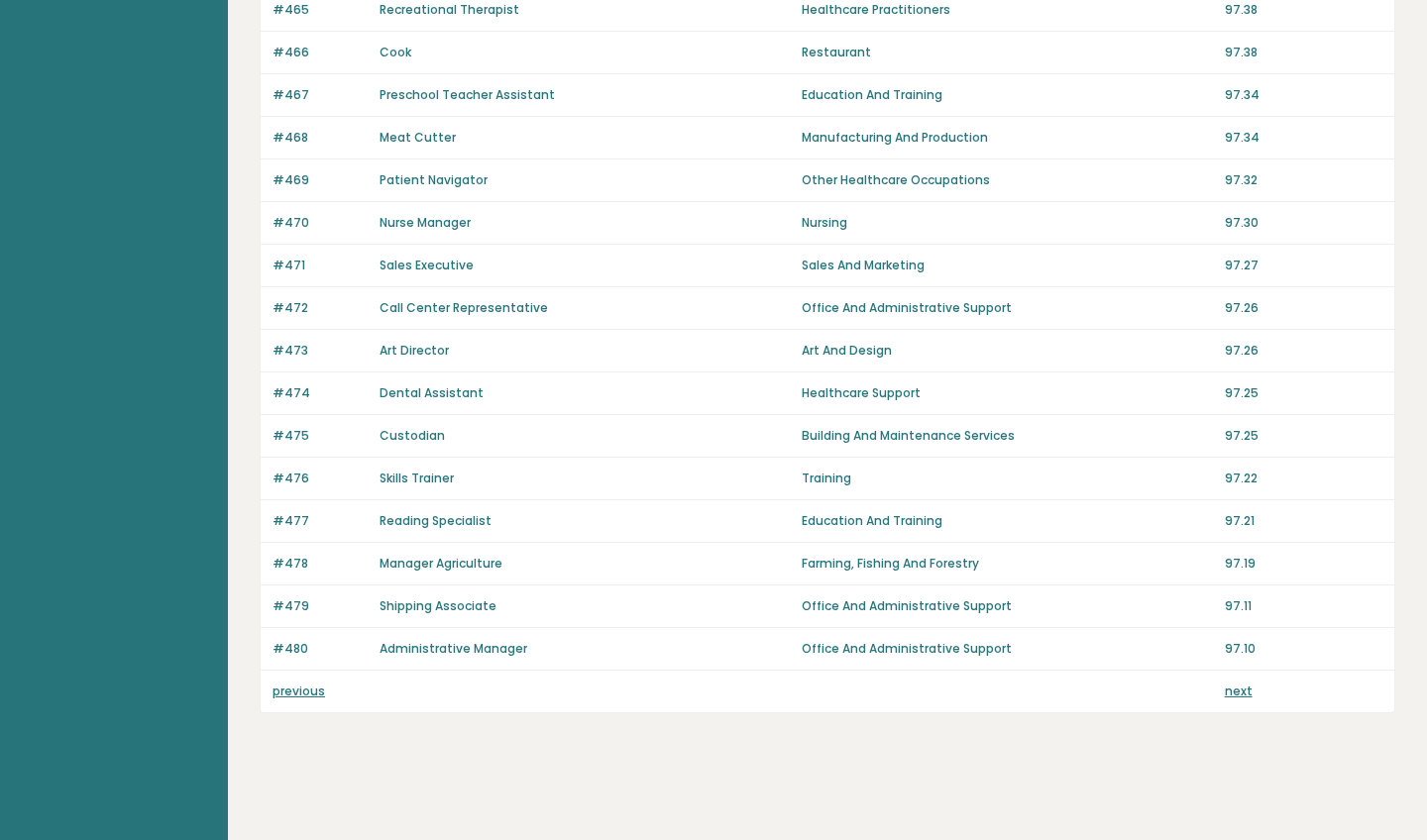 scroll, scrollTop: 1257, scrollLeft: 0, axis: vertical 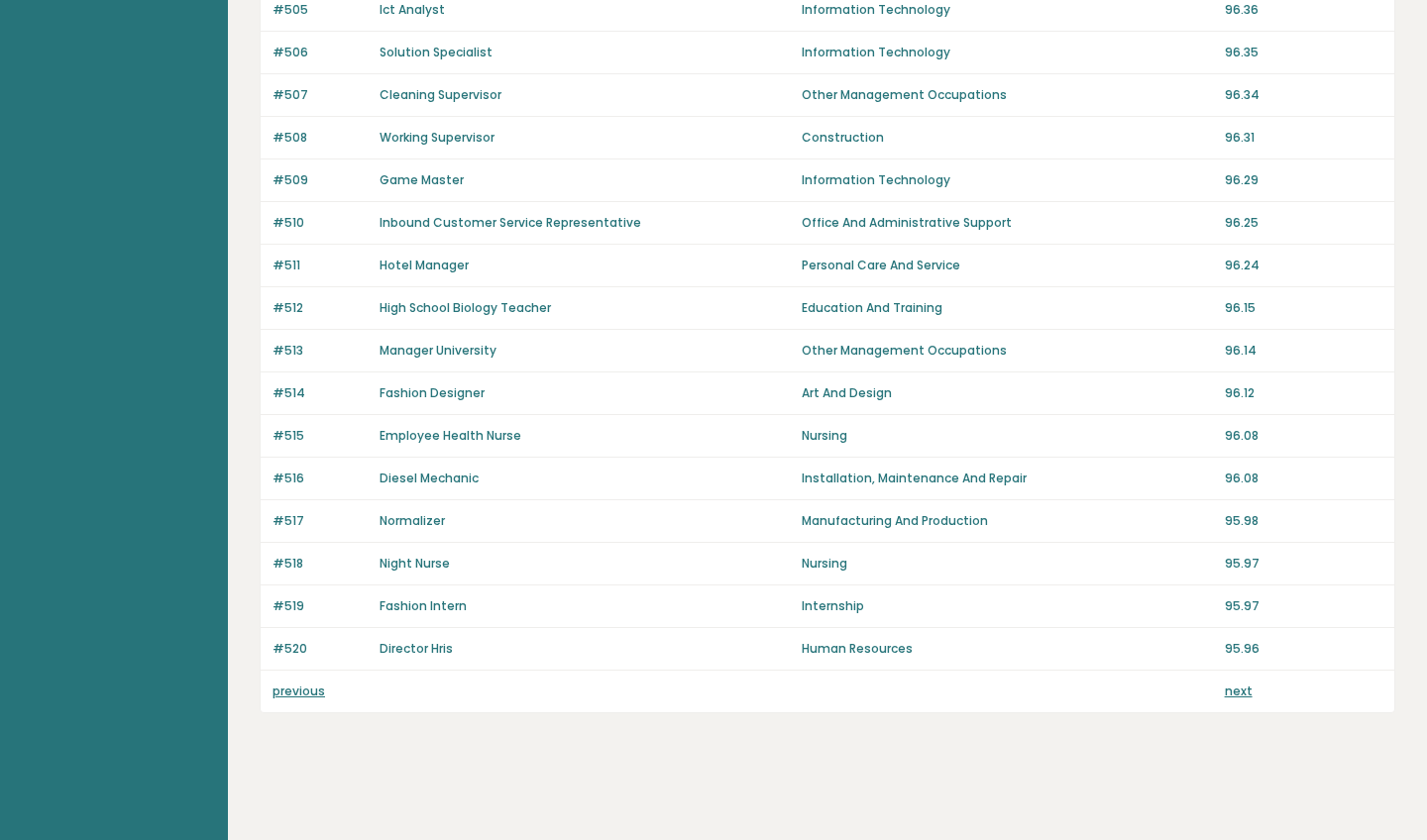 click on "next" at bounding box center (1239, 690) 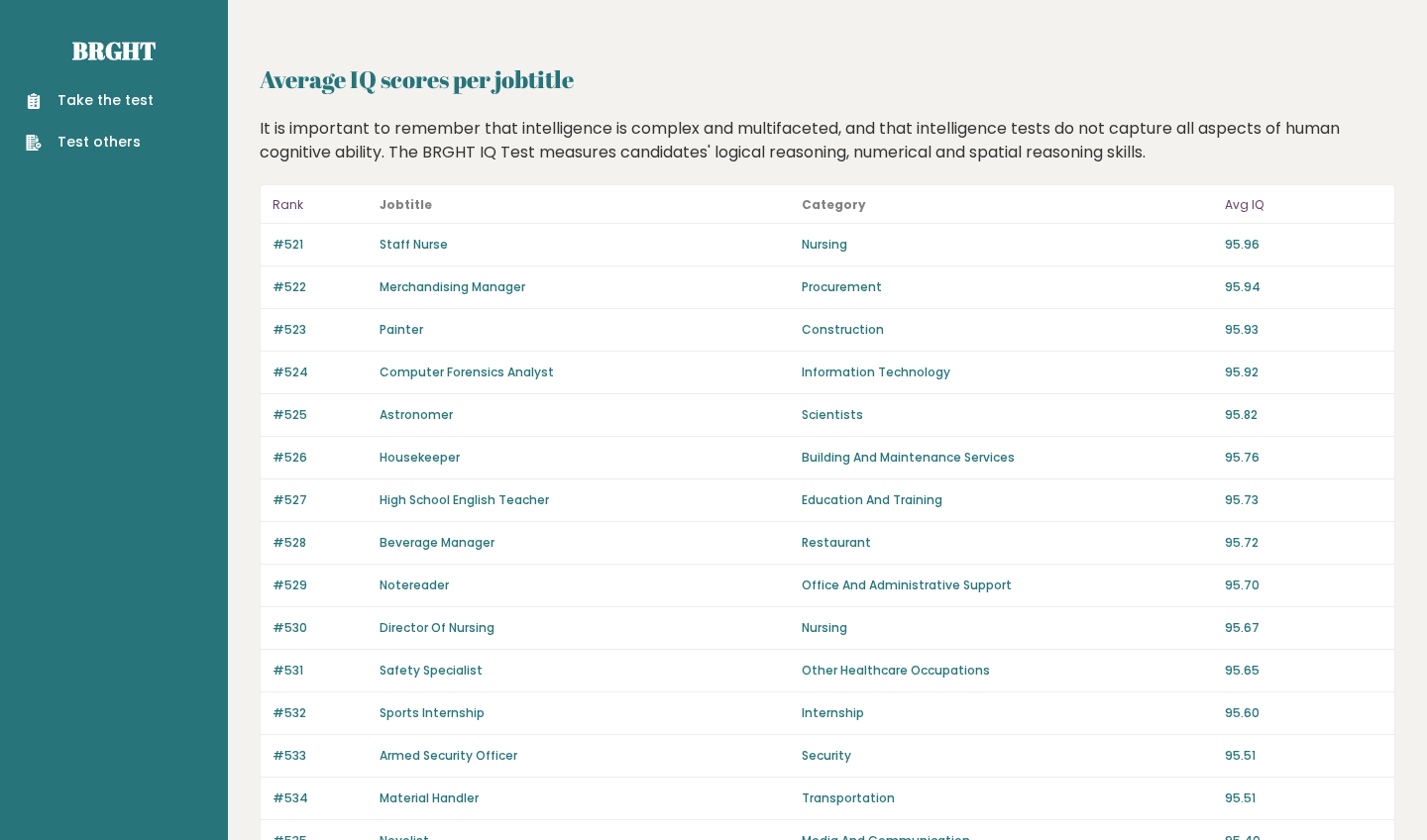 scroll, scrollTop: 0, scrollLeft: 0, axis: both 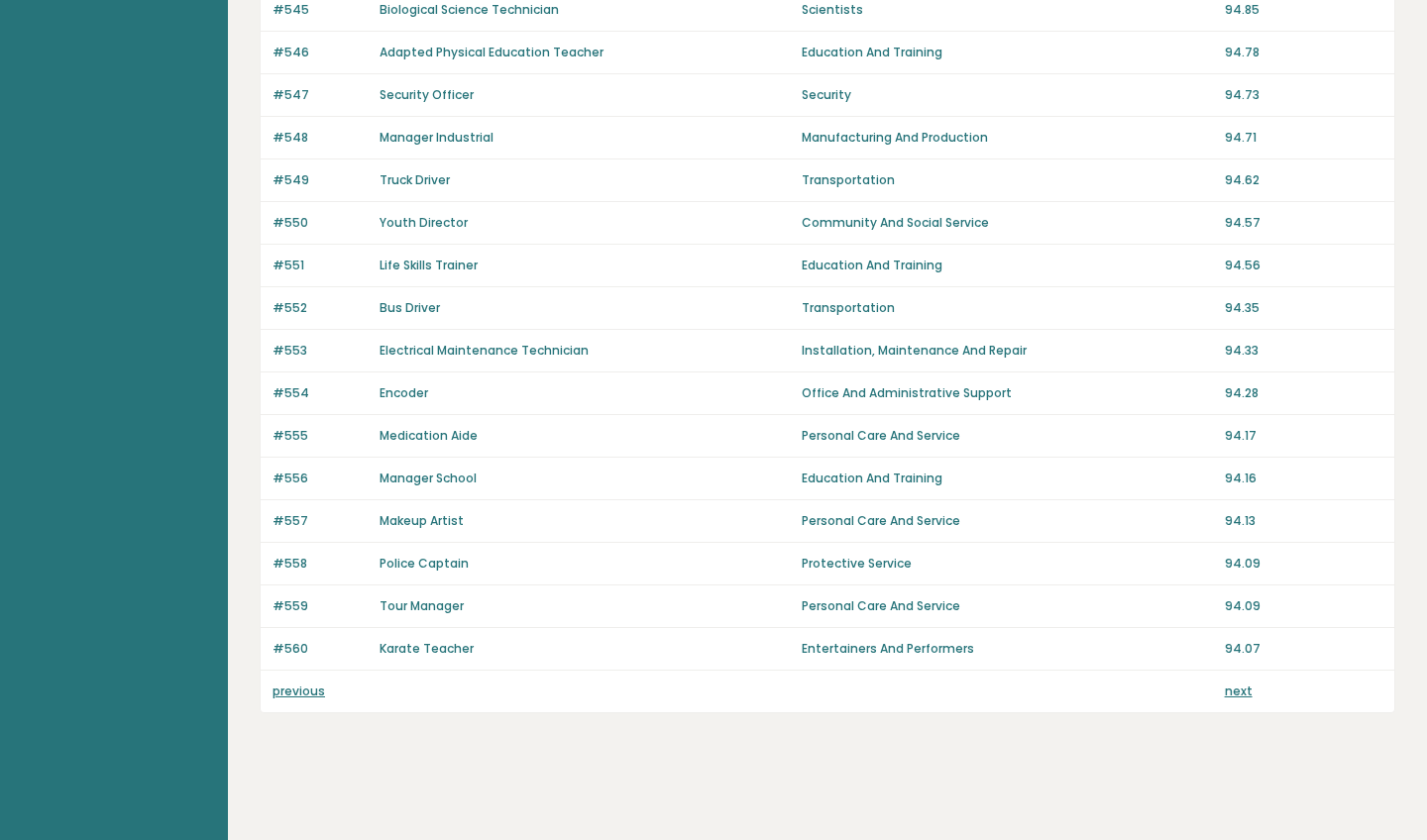 click on "previous
next" at bounding box center (827, 691) 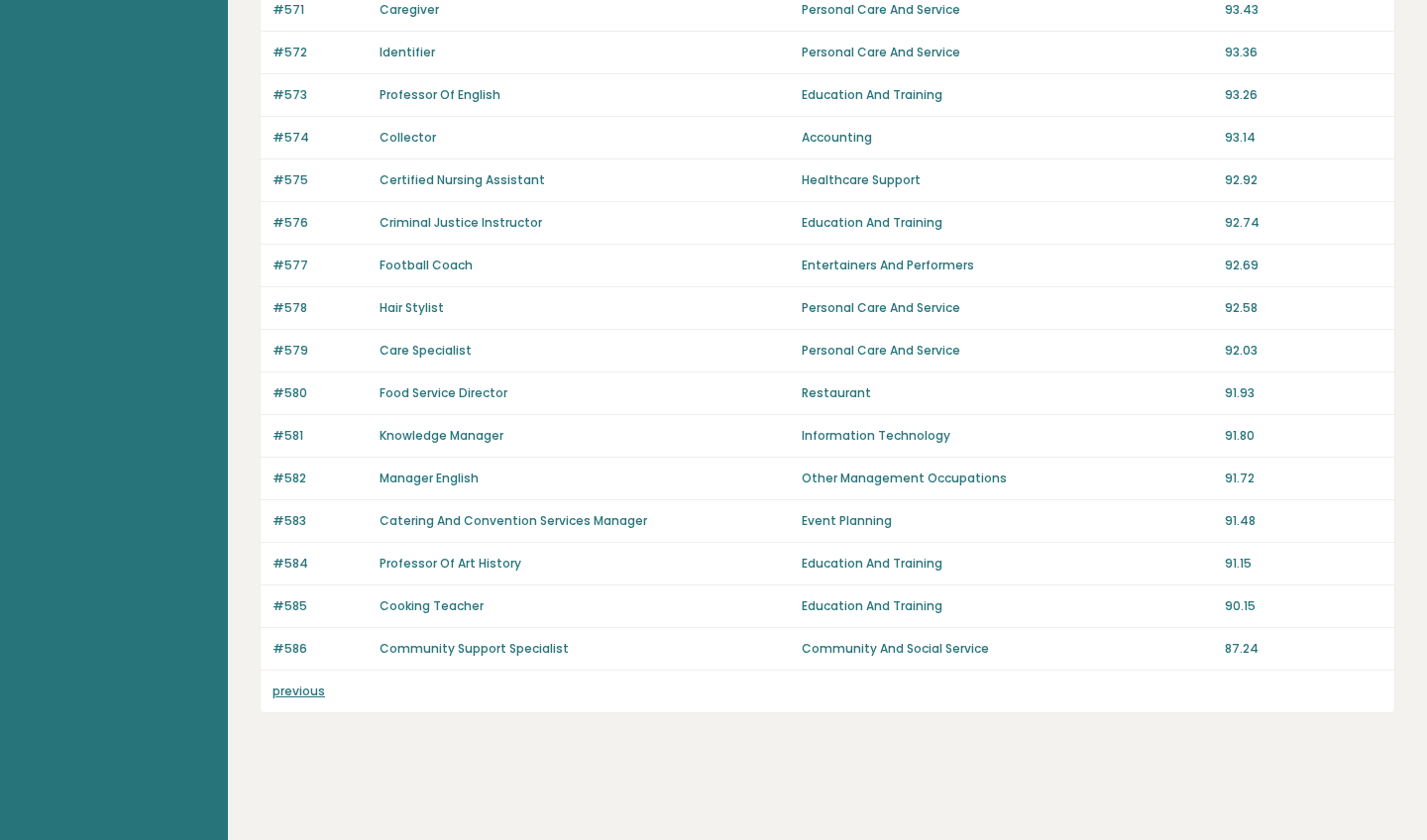 scroll, scrollTop: 661, scrollLeft: 0, axis: vertical 